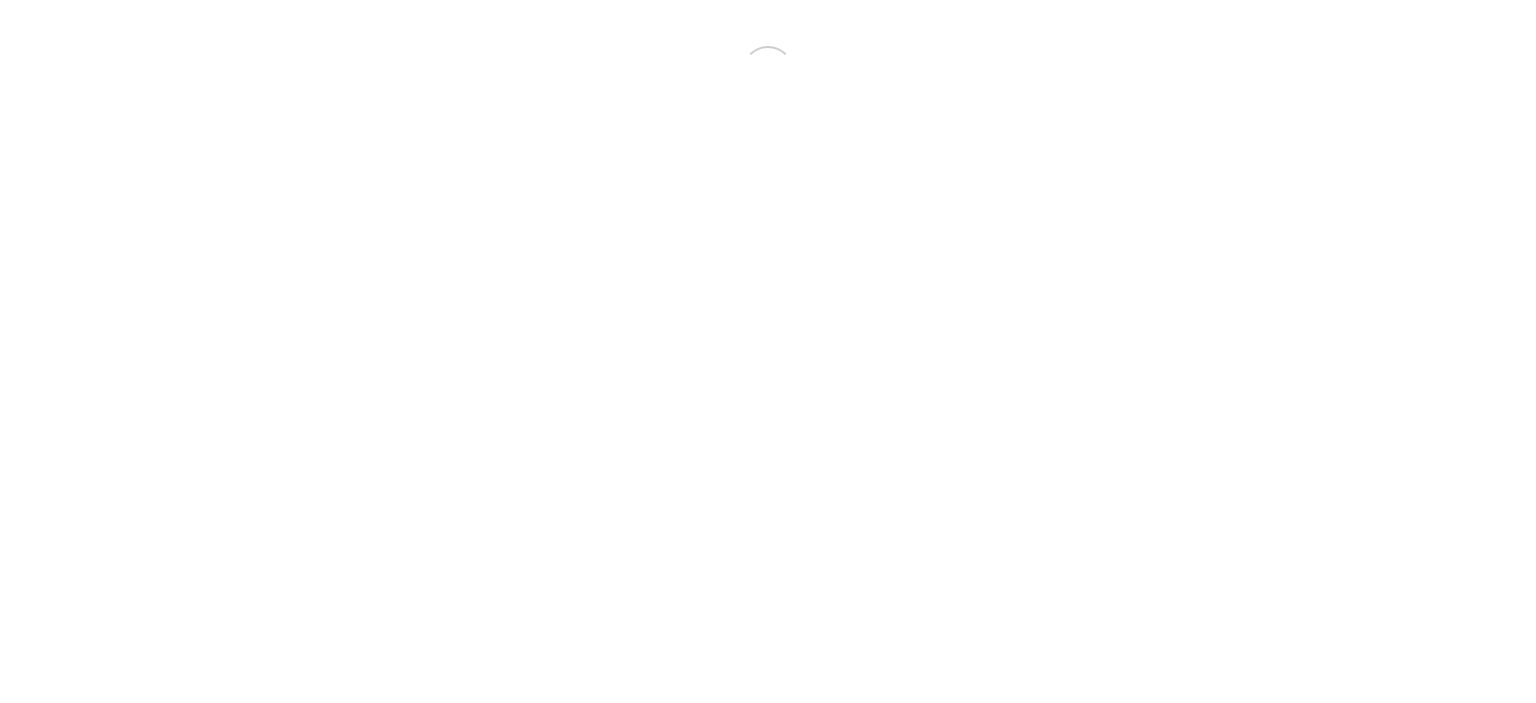 scroll, scrollTop: 0, scrollLeft: 0, axis: both 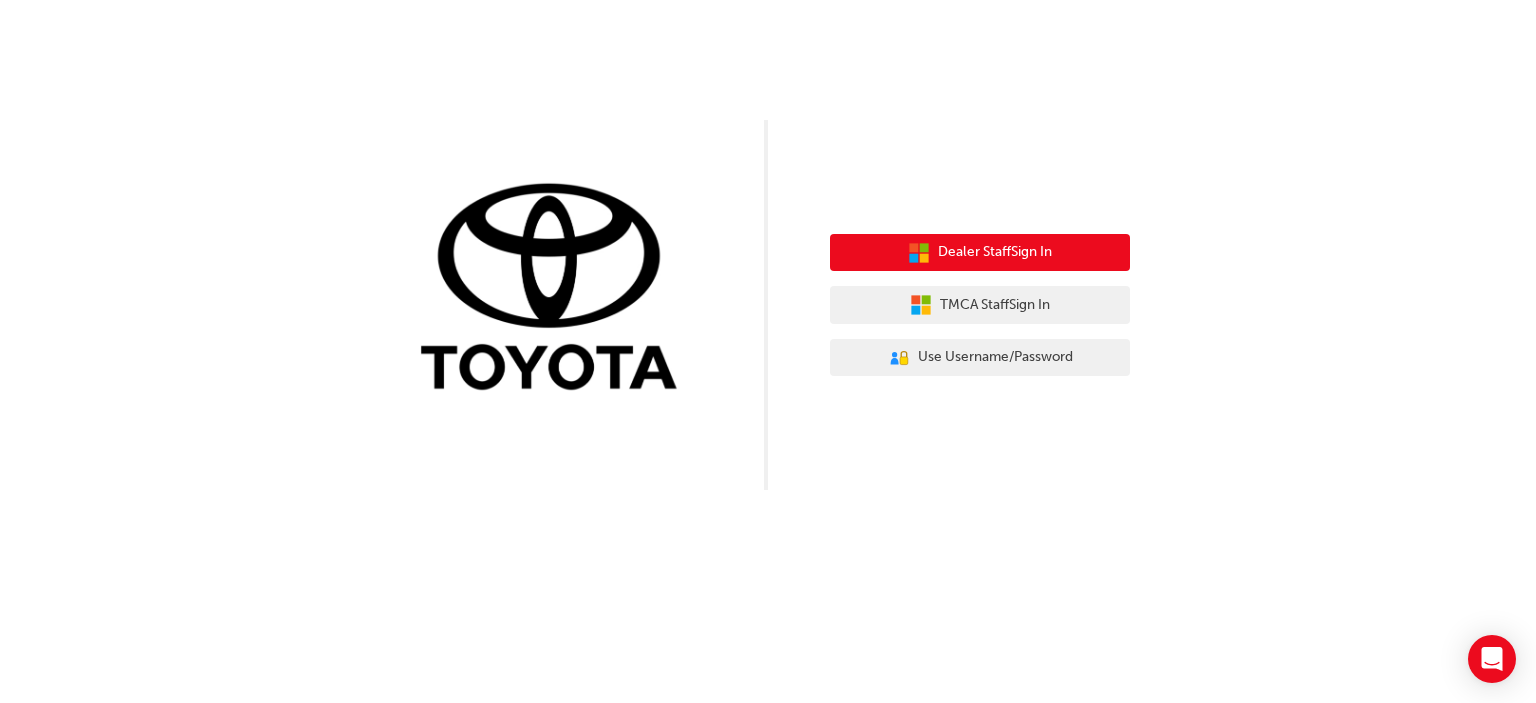 click on "Dealer Staff  Sign In" at bounding box center [995, 252] 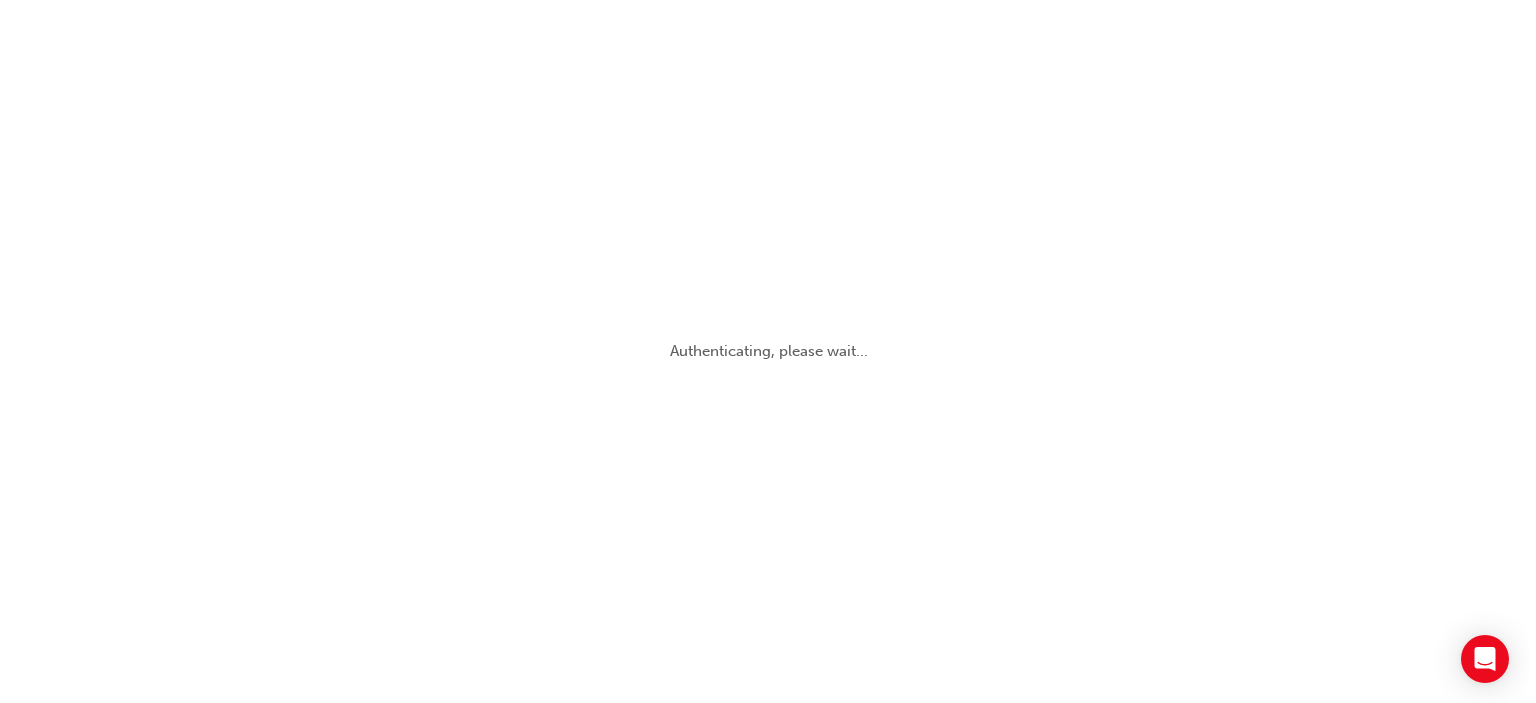 scroll, scrollTop: 0, scrollLeft: 0, axis: both 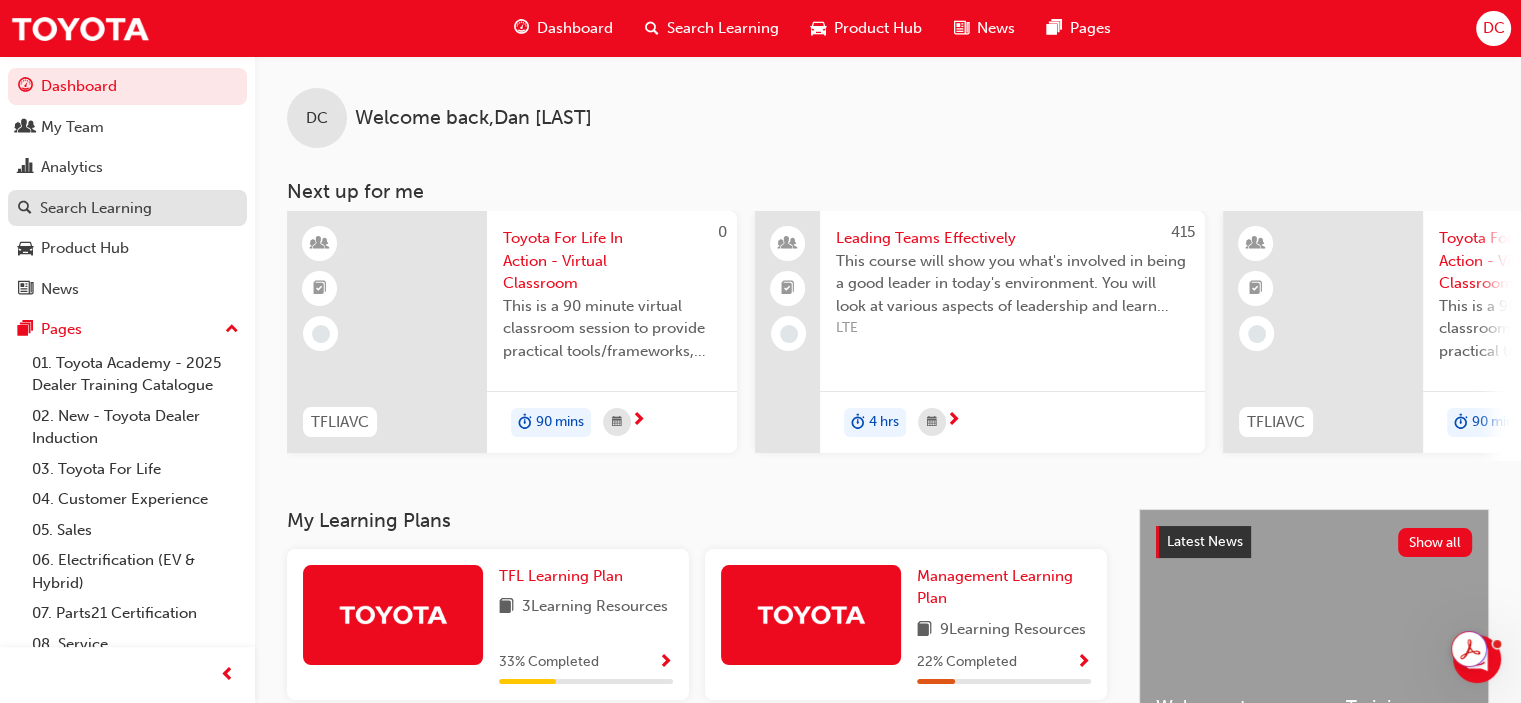 click on "Search Learning" at bounding box center (96, 208) 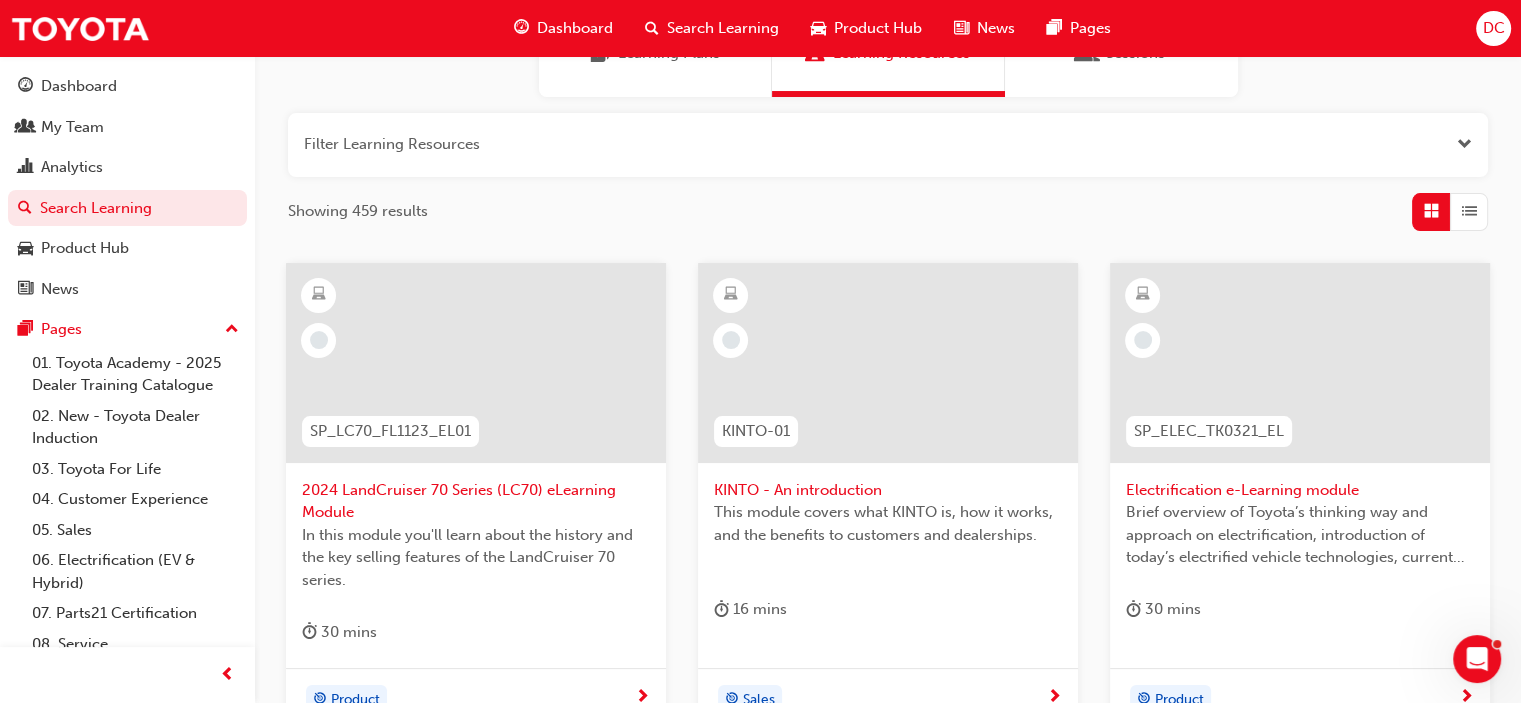 scroll, scrollTop: 0, scrollLeft: 0, axis: both 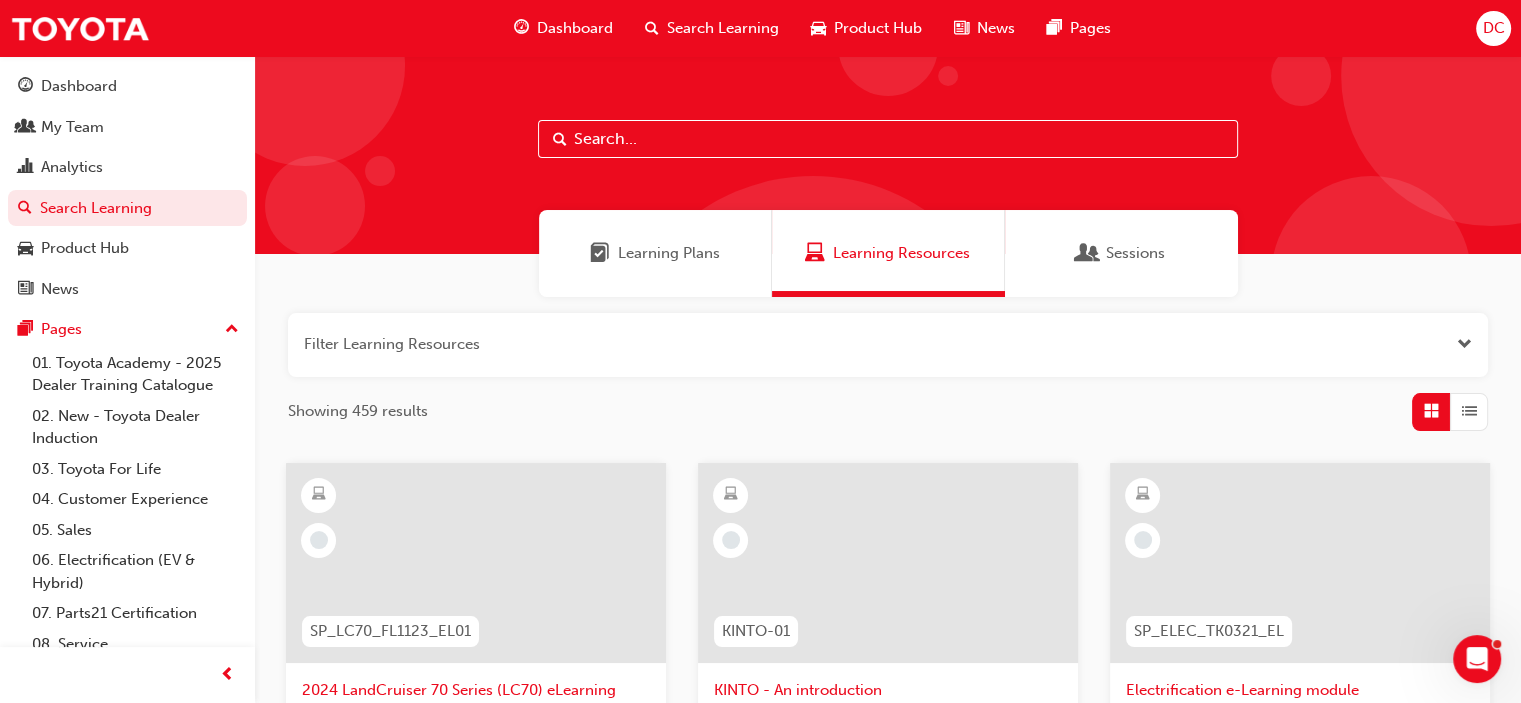 click on "Learning Plans" at bounding box center (669, 253) 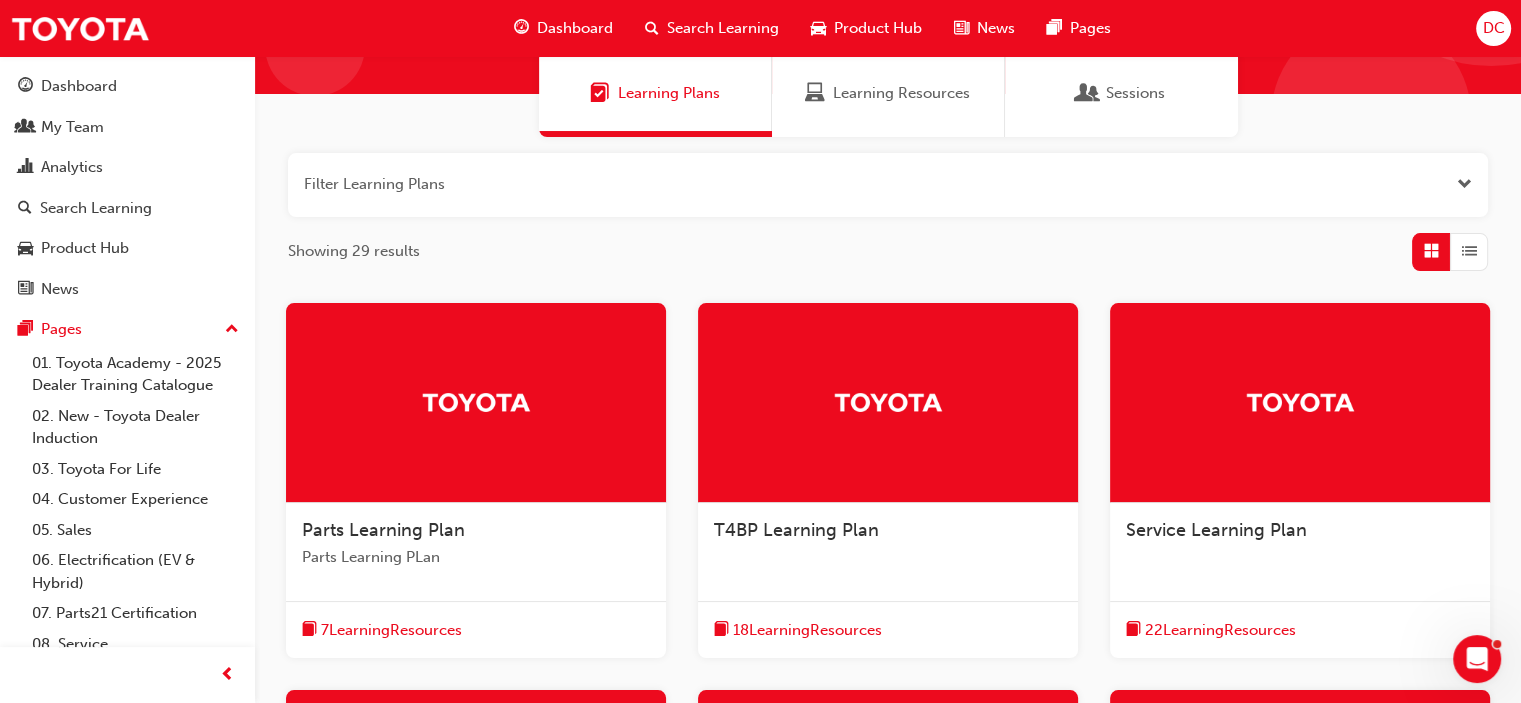 scroll, scrollTop: 0, scrollLeft: 0, axis: both 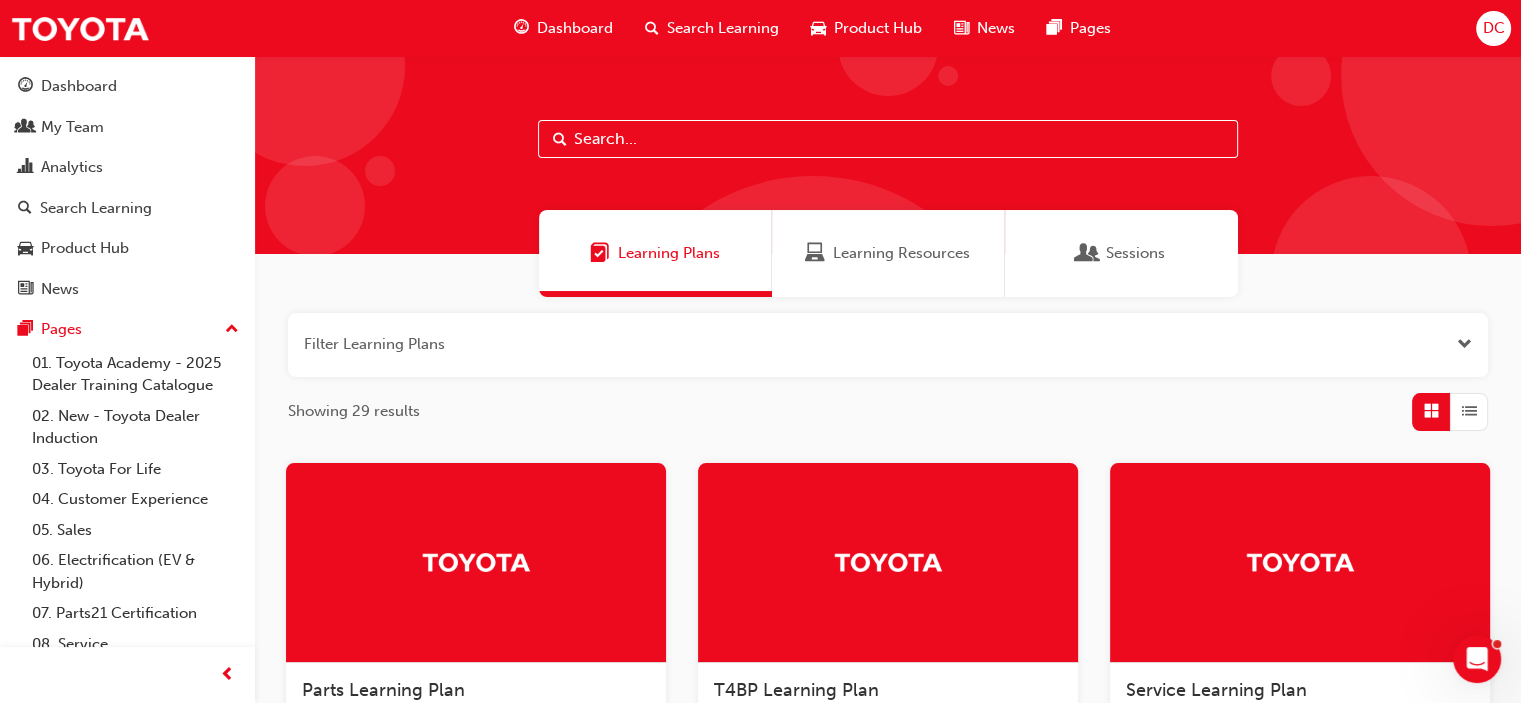 click at bounding box center (888, 139) 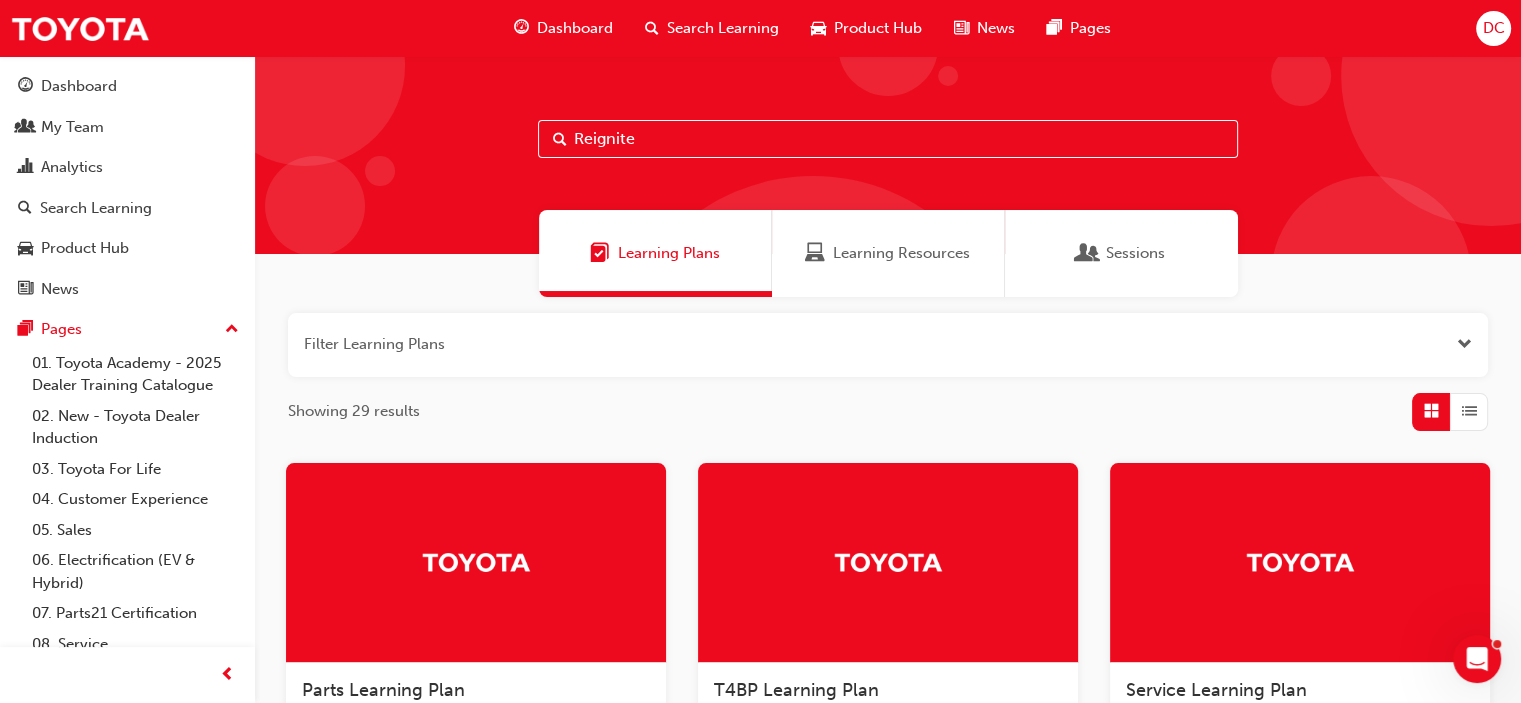 type on "Reignite" 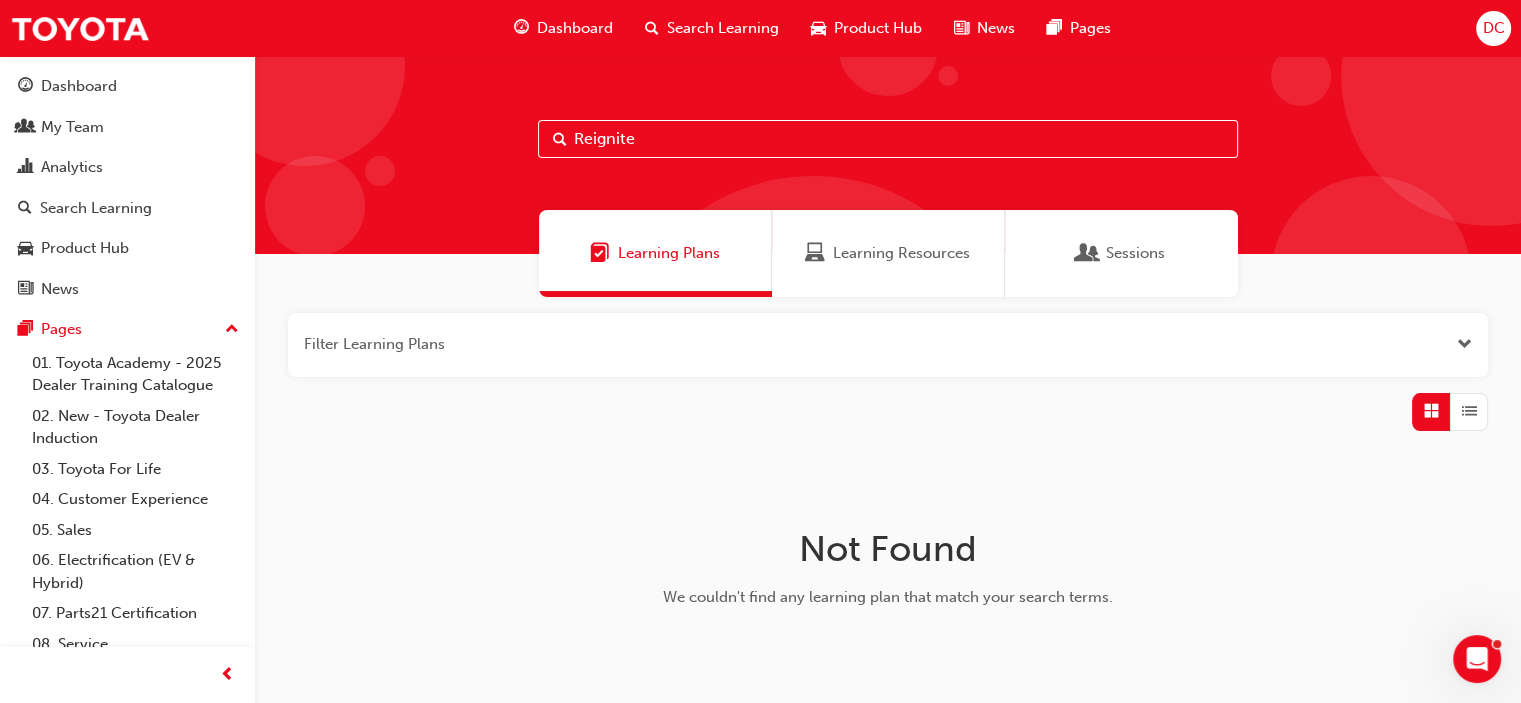 click on "Learning Resources" at bounding box center [888, 253] 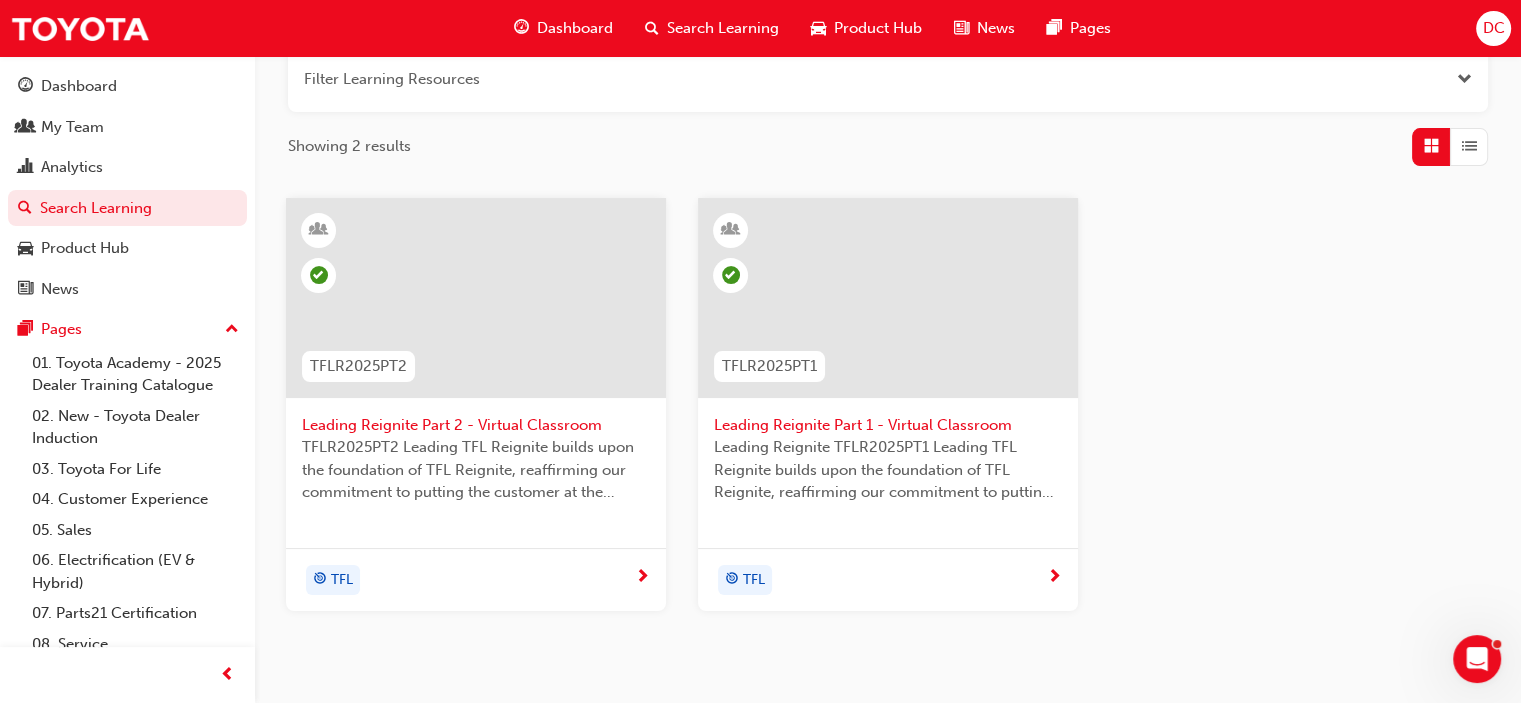 scroll, scrollTop: 300, scrollLeft: 0, axis: vertical 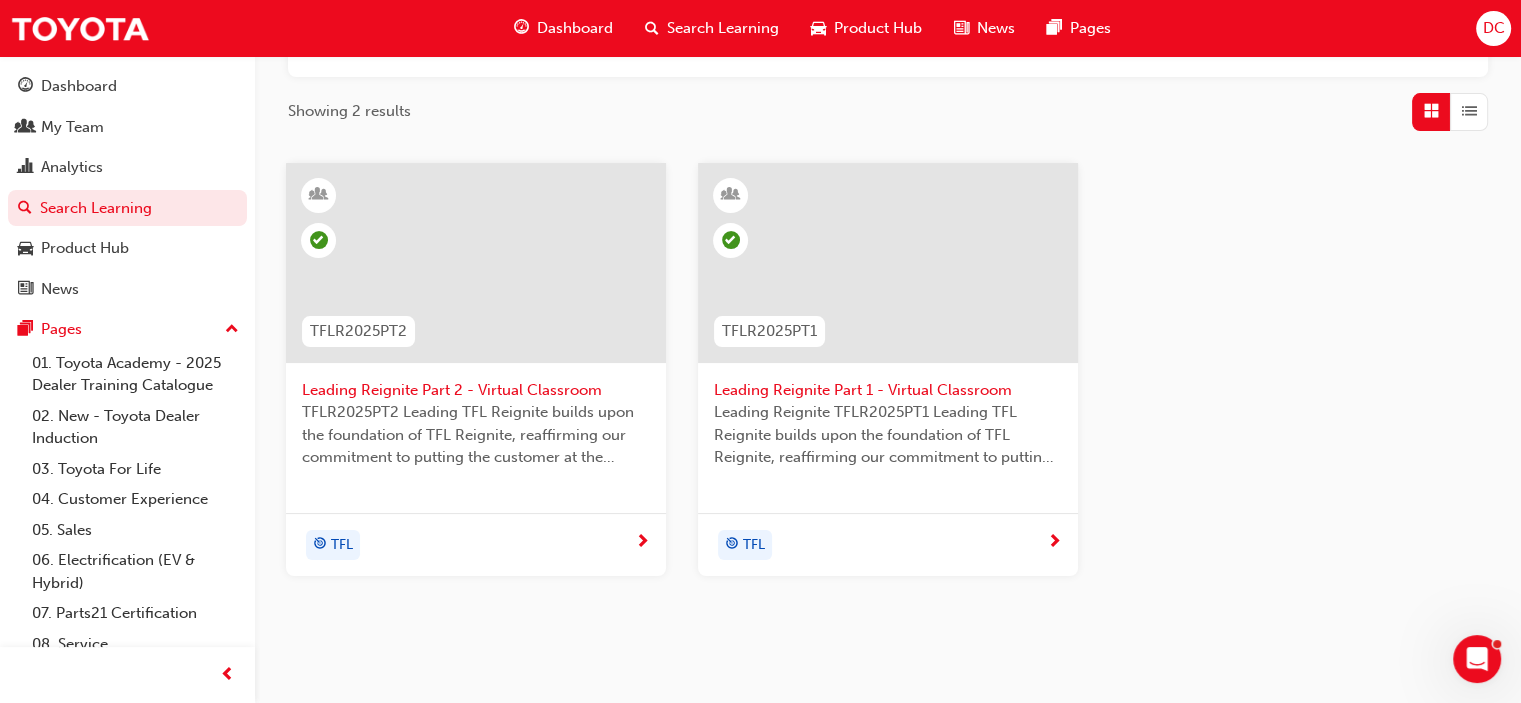 click at bounding box center (476, 263) 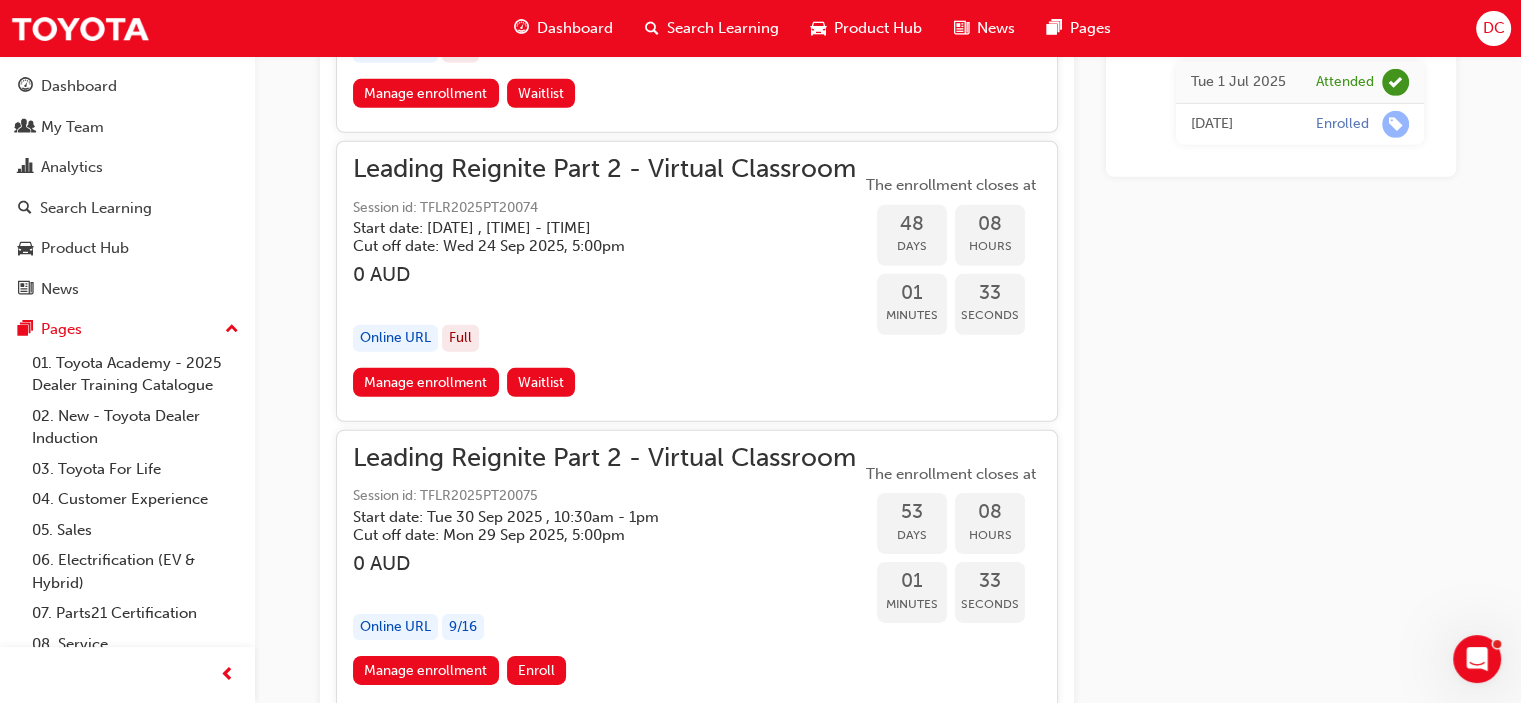 scroll, scrollTop: 13985, scrollLeft: 0, axis: vertical 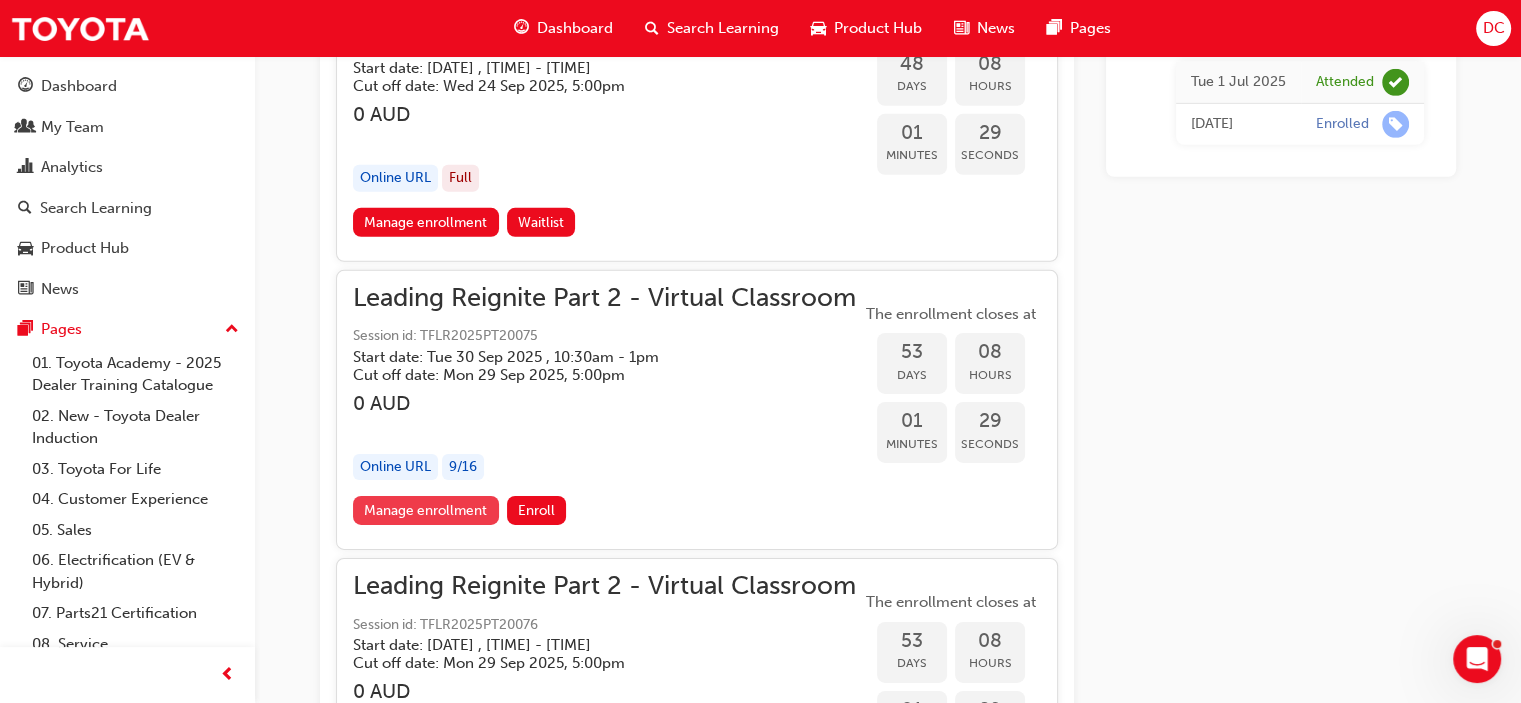 click on "Manage enrollment" at bounding box center (426, 510) 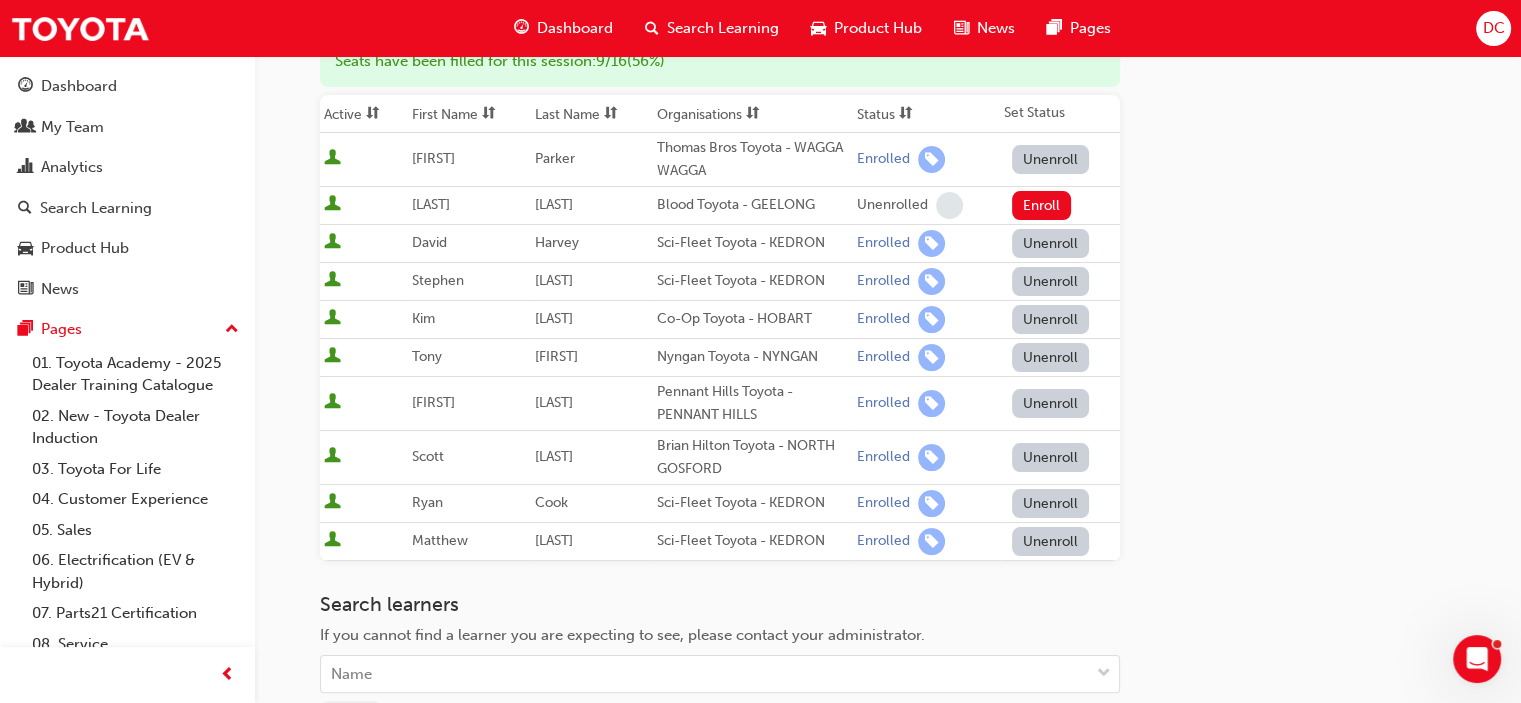 scroll, scrollTop: 500, scrollLeft: 0, axis: vertical 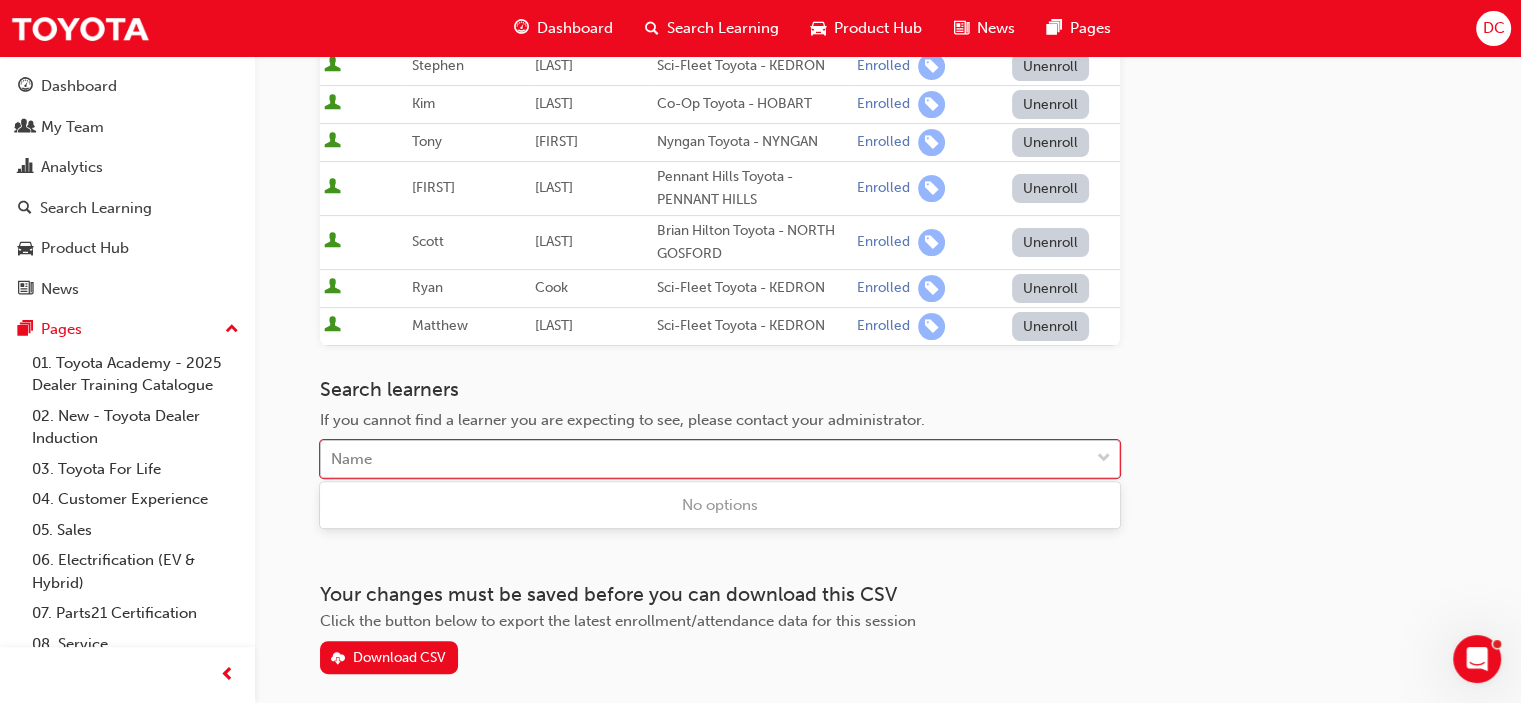 click on "Name" at bounding box center (705, 459) 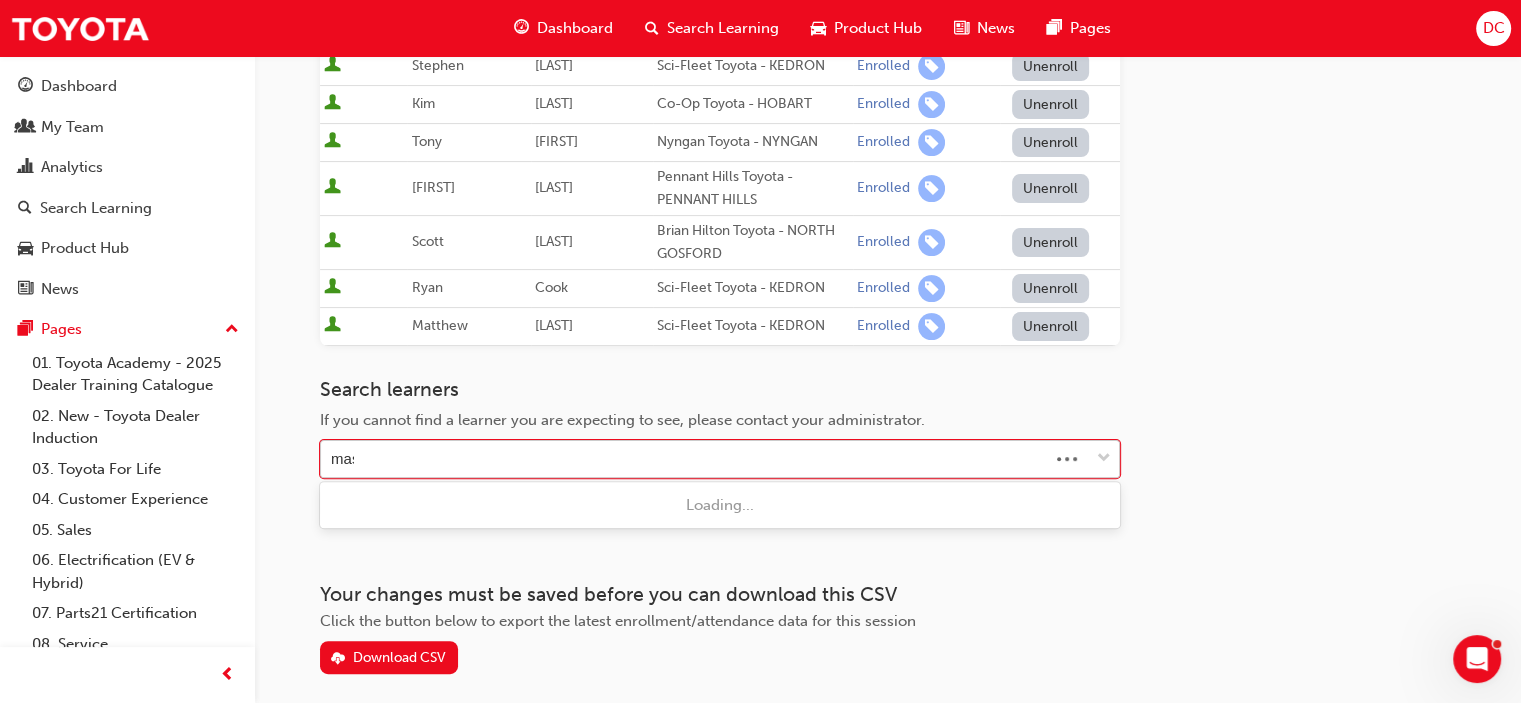 type on "mask" 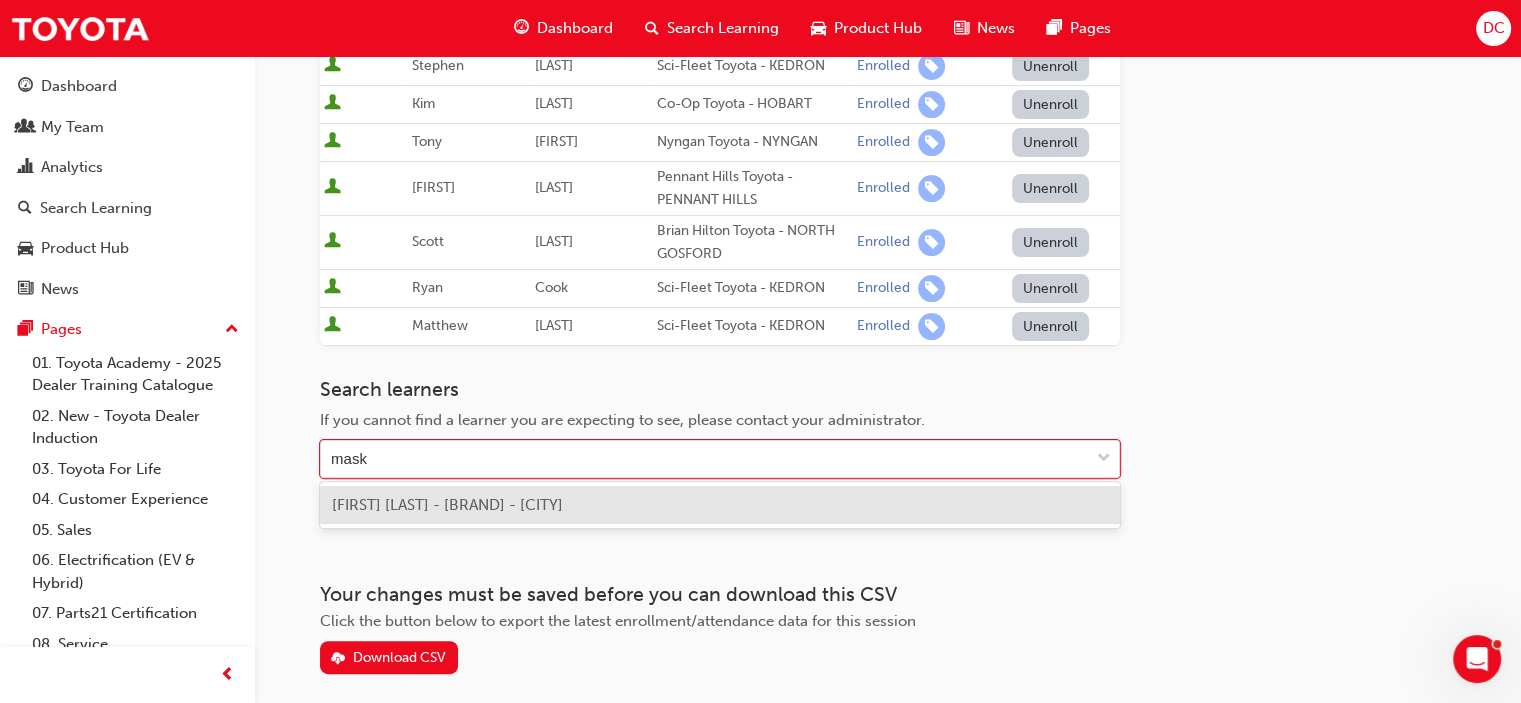 click on "[FIRST] [LAST] - [BRAND] - [CITY]" at bounding box center [447, 505] 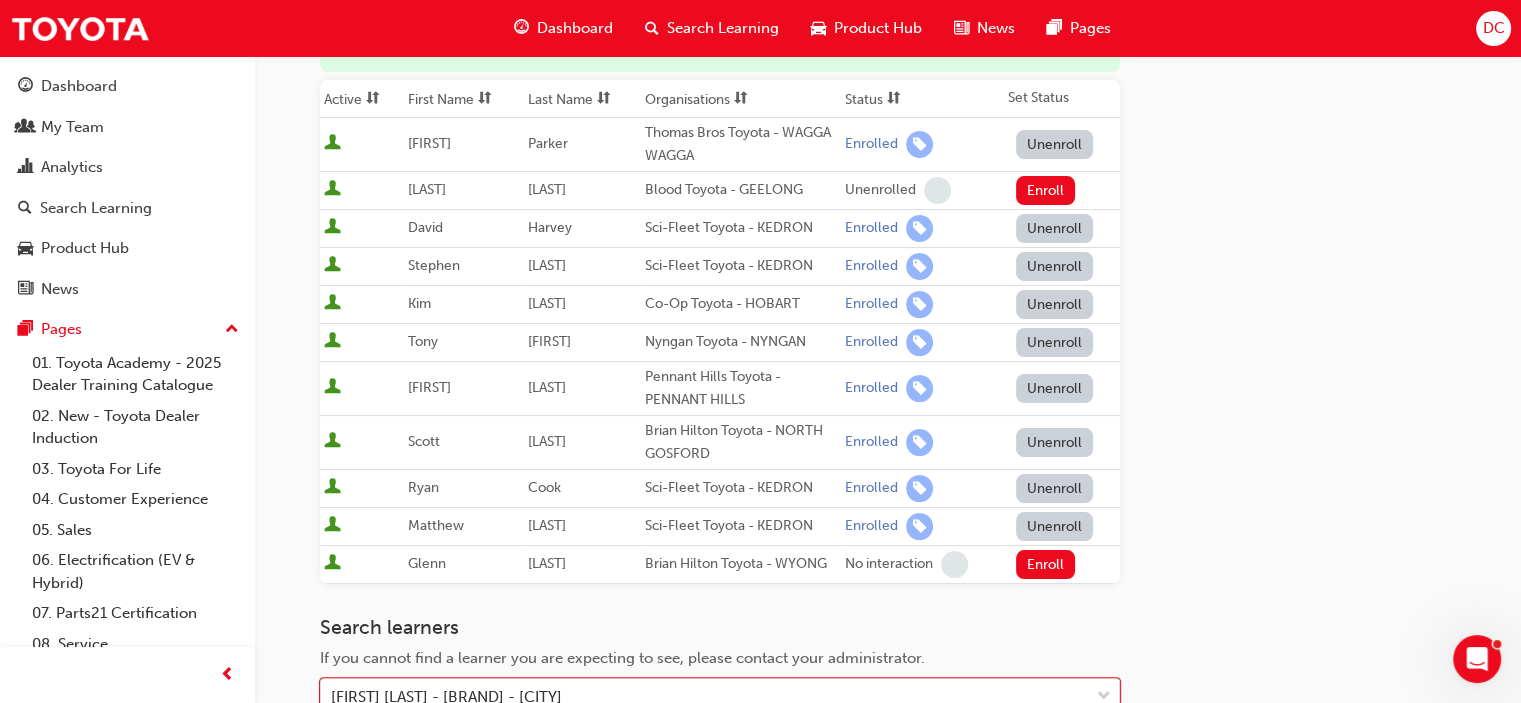 scroll, scrollTop: 600, scrollLeft: 0, axis: vertical 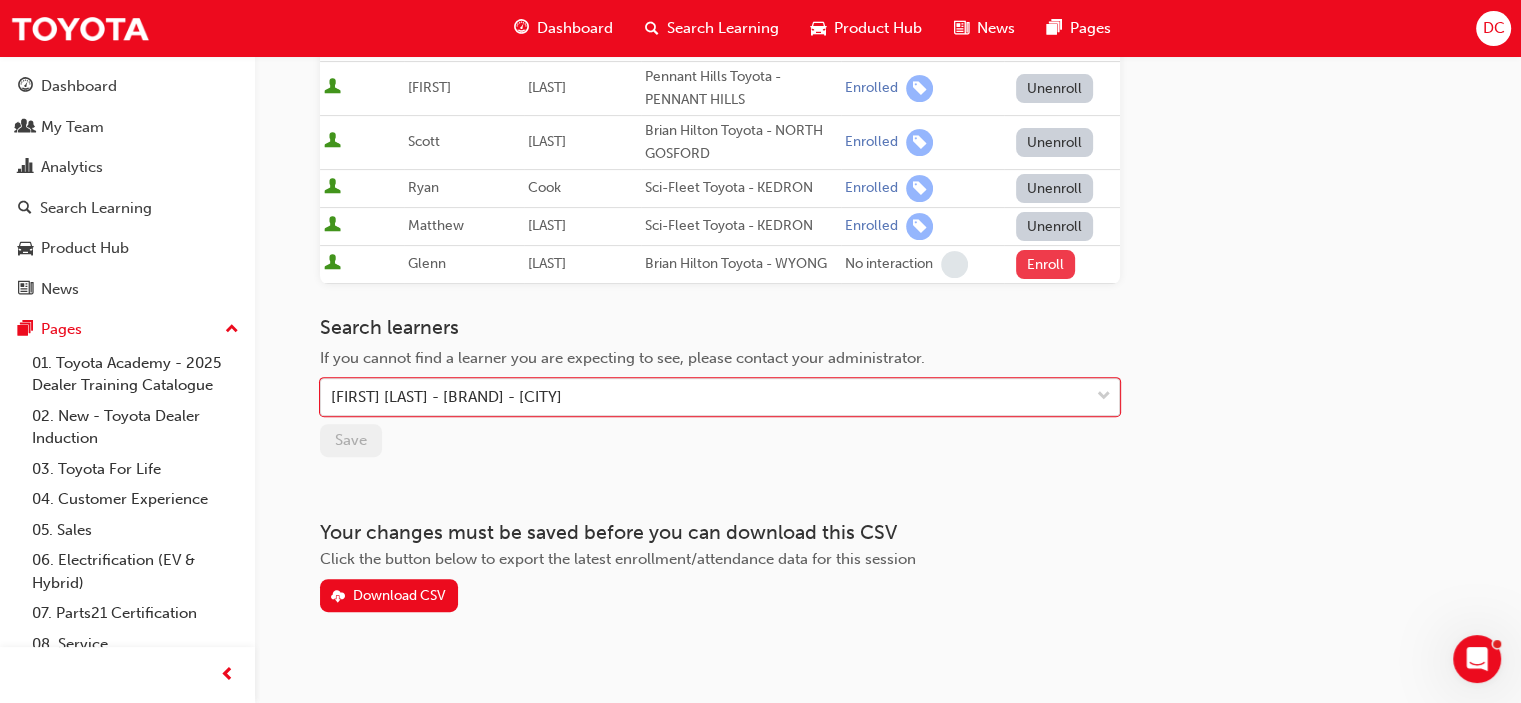 click on "Enroll" at bounding box center (1046, 264) 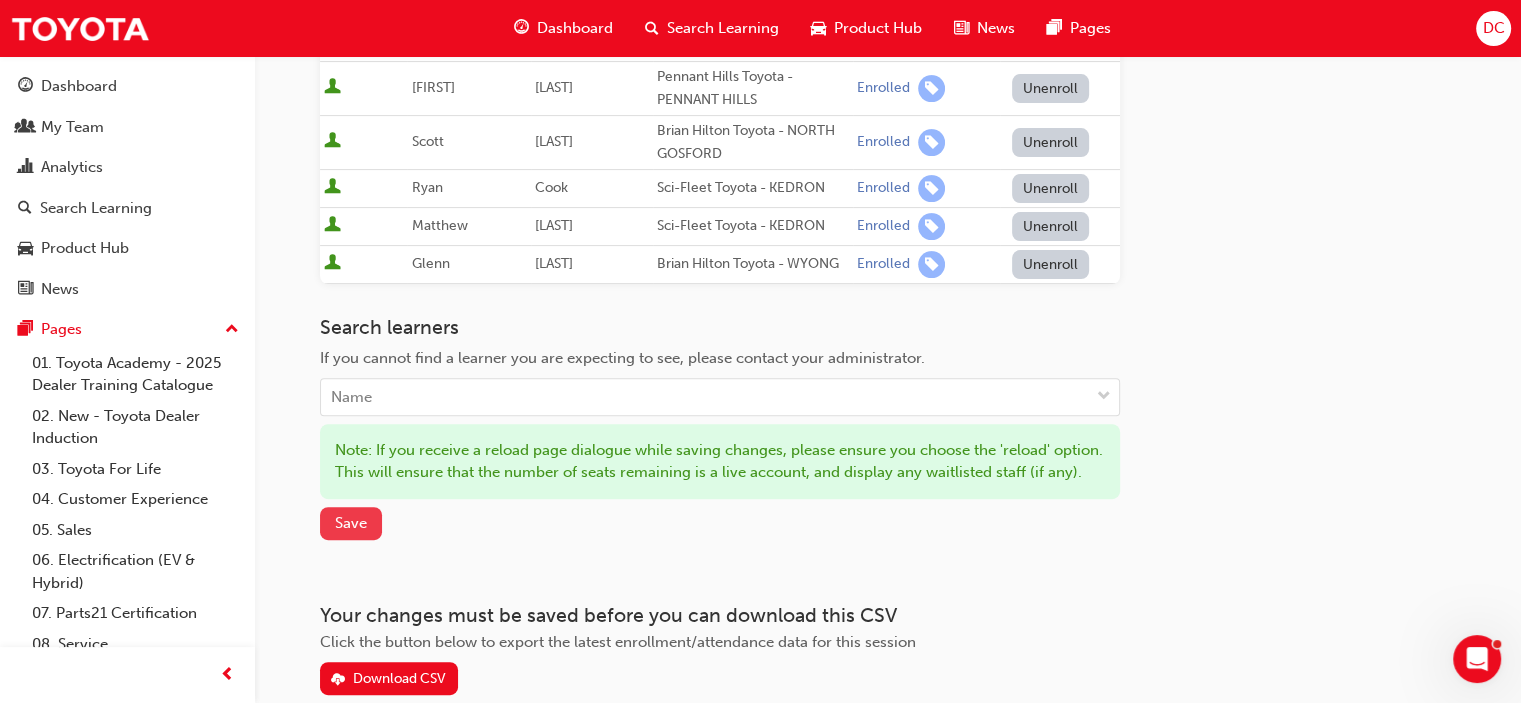 click on "Save" at bounding box center (351, 523) 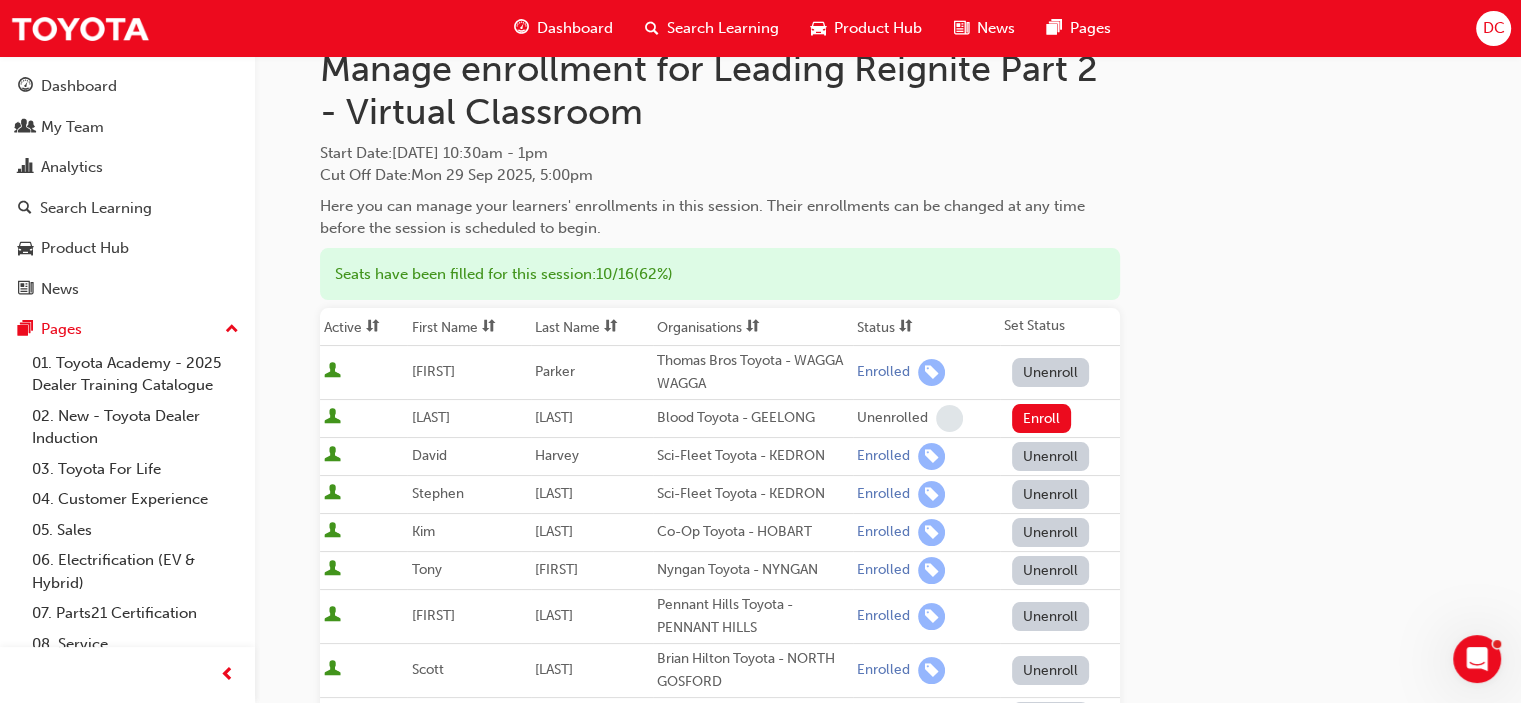 scroll, scrollTop: 0, scrollLeft: 0, axis: both 